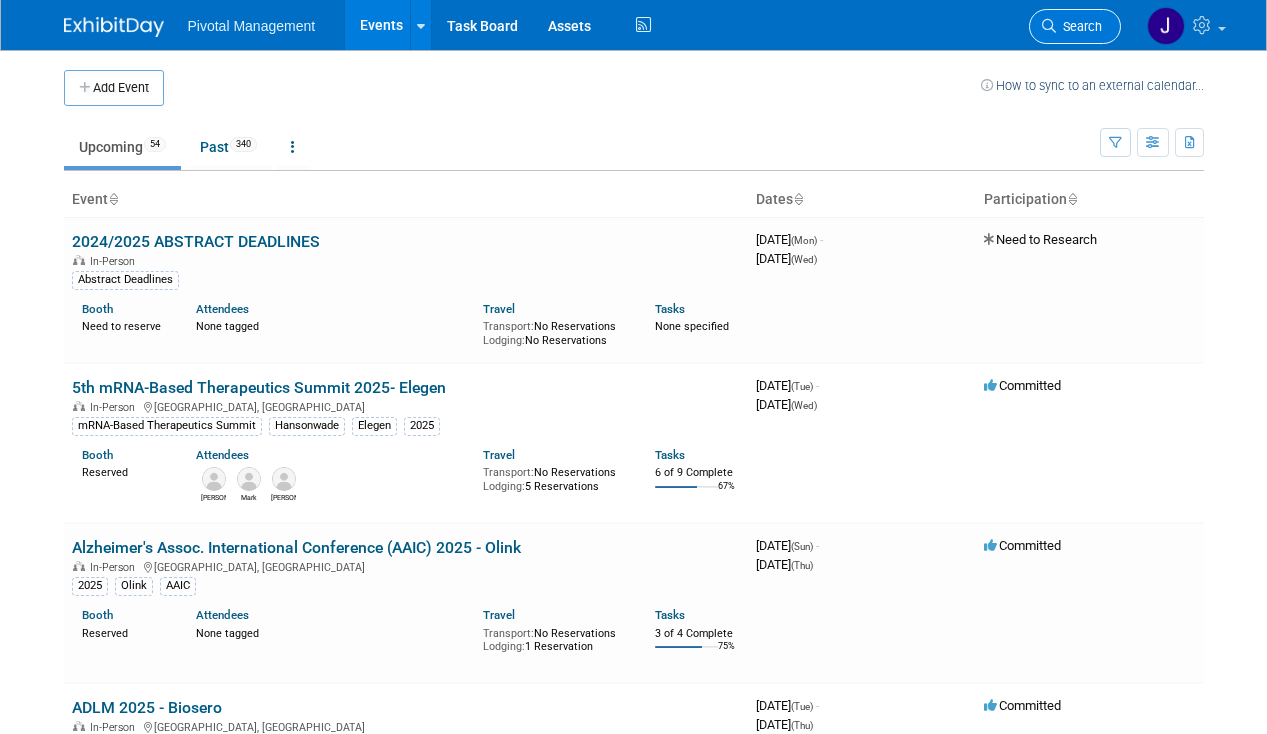 scroll, scrollTop: 0, scrollLeft: 0, axis: both 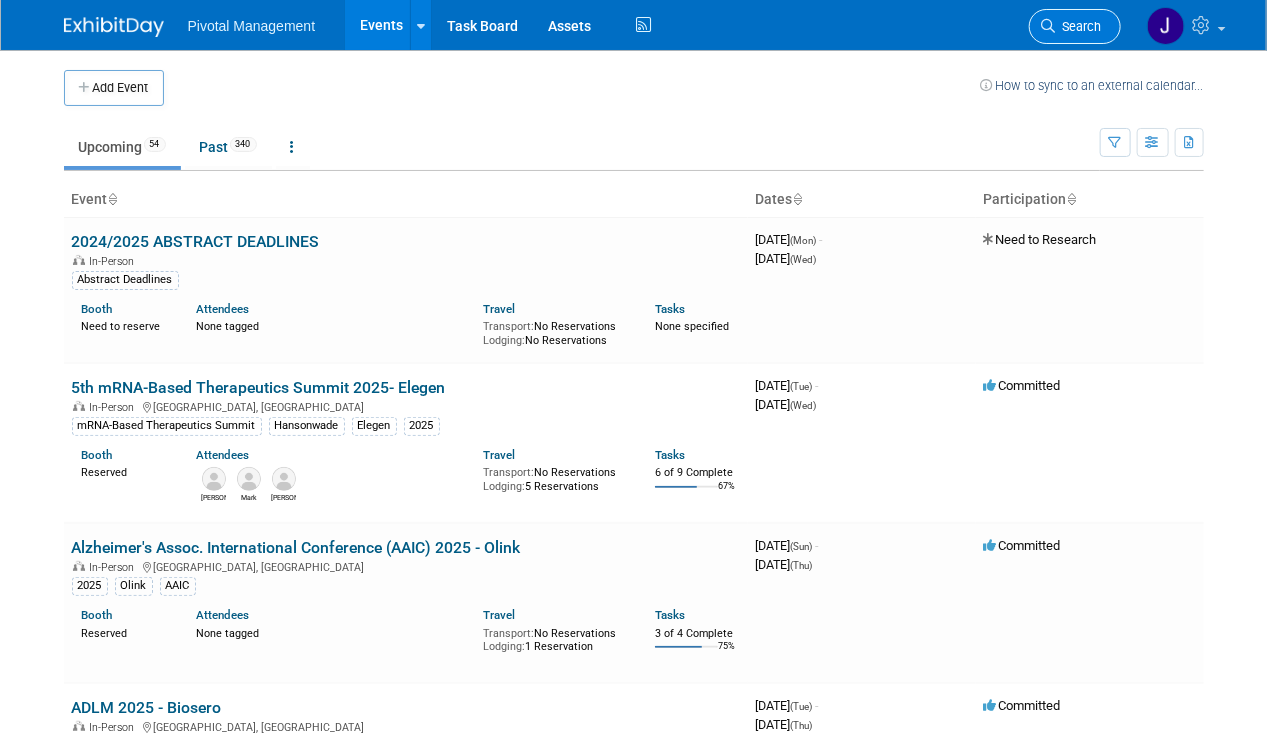 click on "Search" at bounding box center [1079, 26] 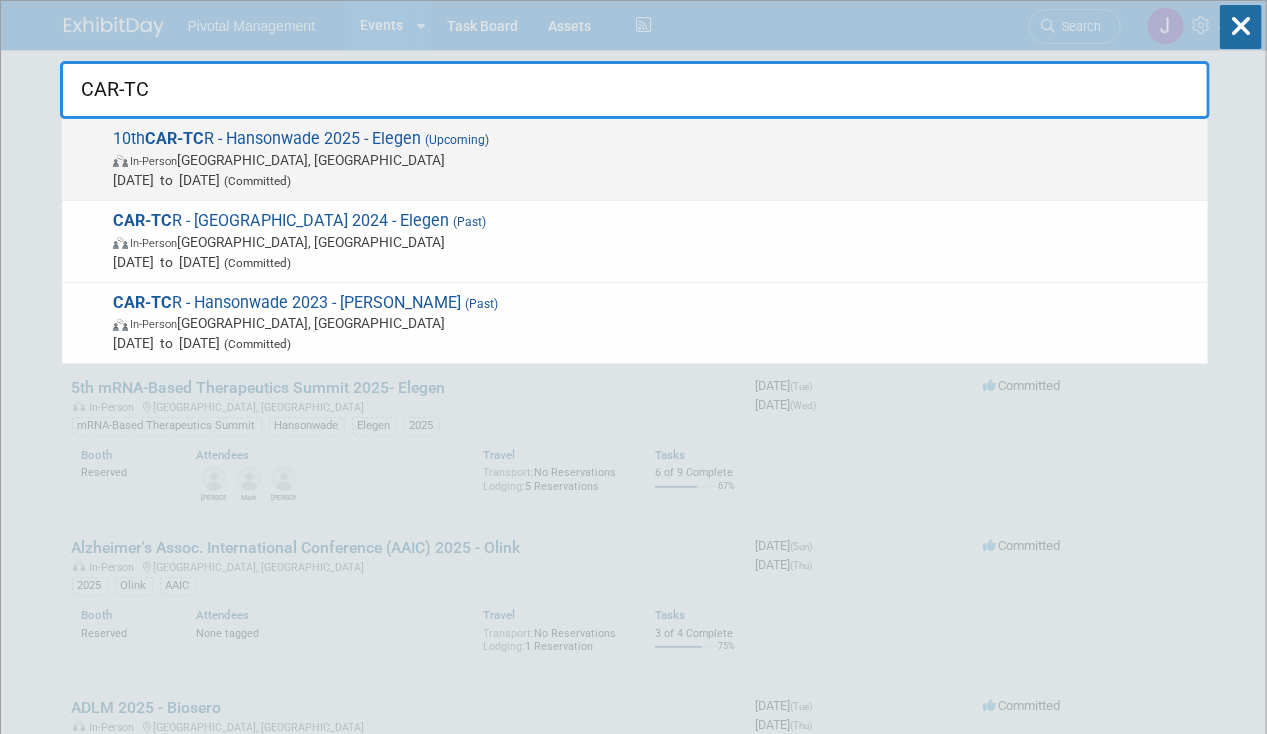 type on "CAR-TC" 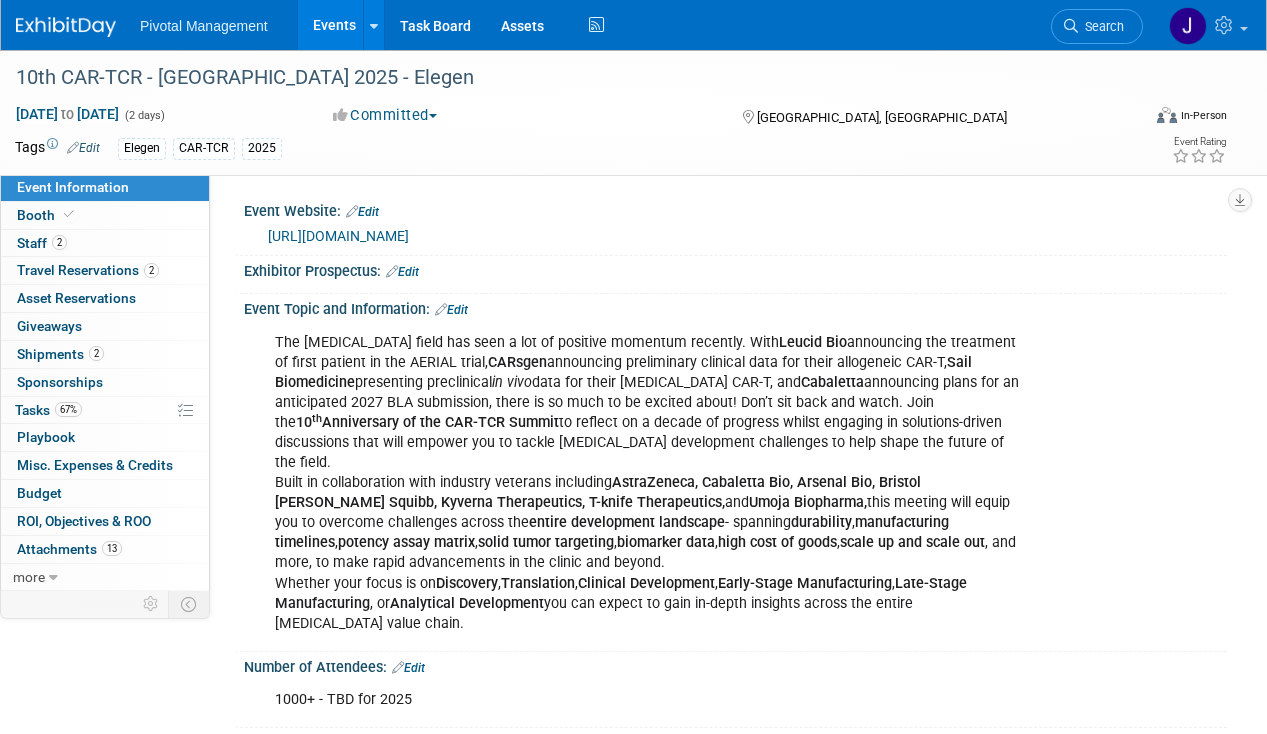 scroll, scrollTop: 0, scrollLeft: 0, axis: both 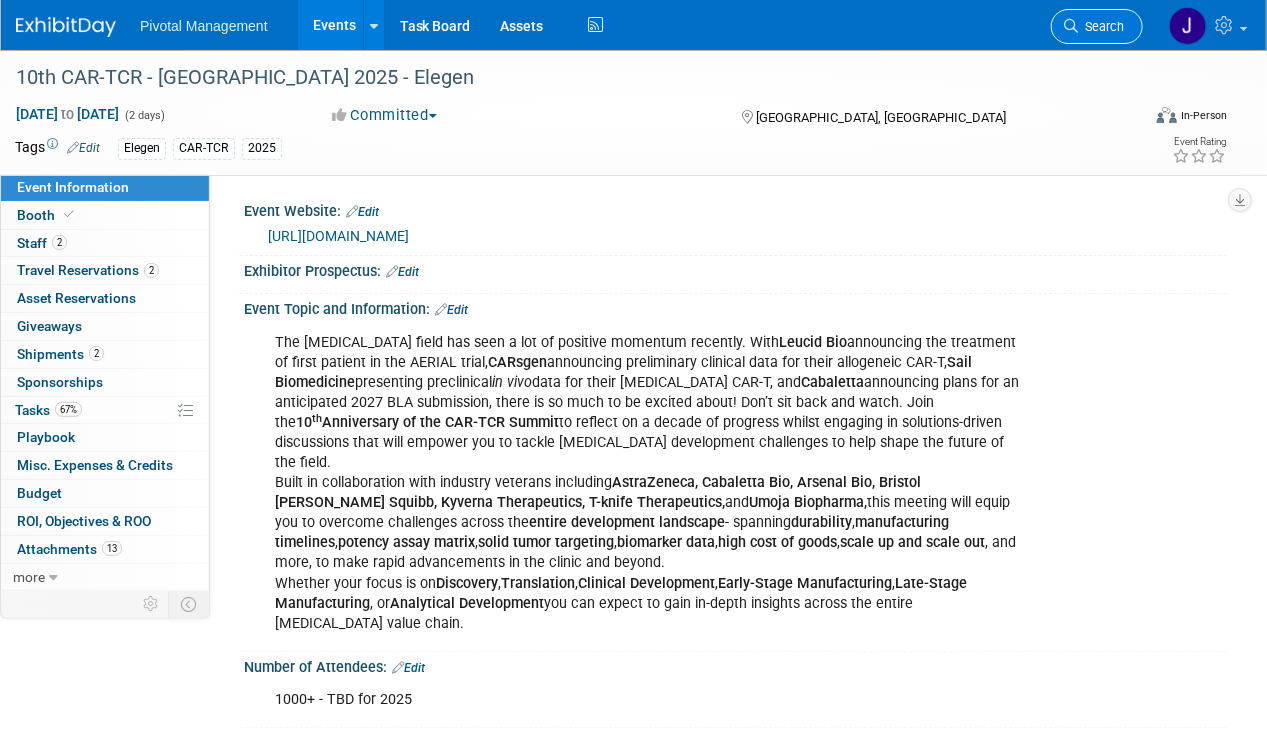 click on "Search" at bounding box center [1101, 26] 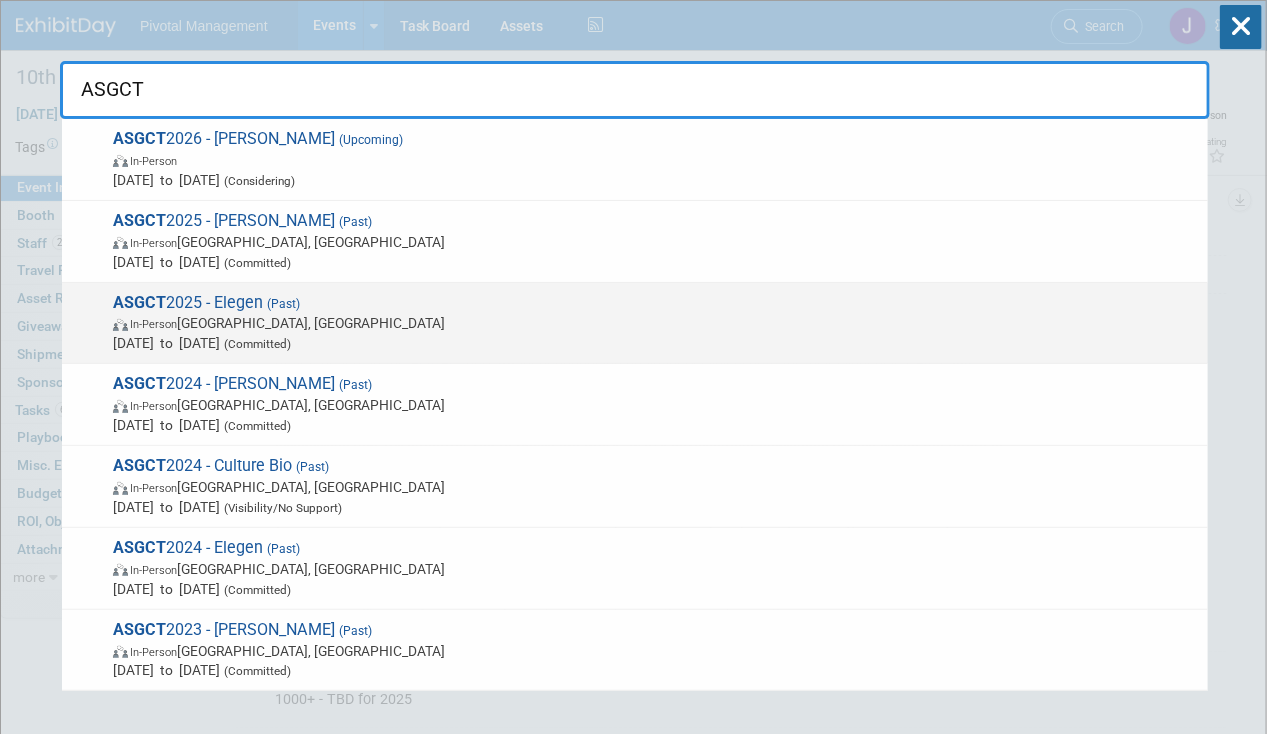 type on "ASGCT" 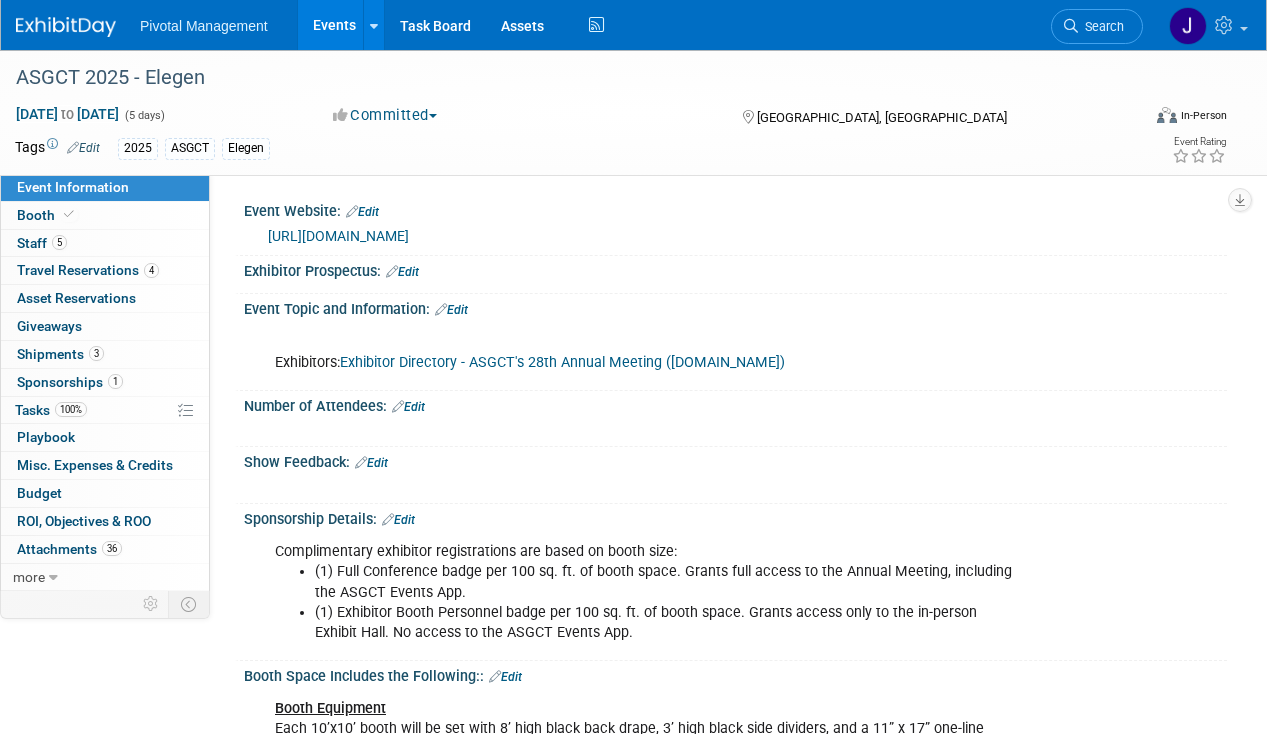 scroll, scrollTop: 0, scrollLeft: 0, axis: both 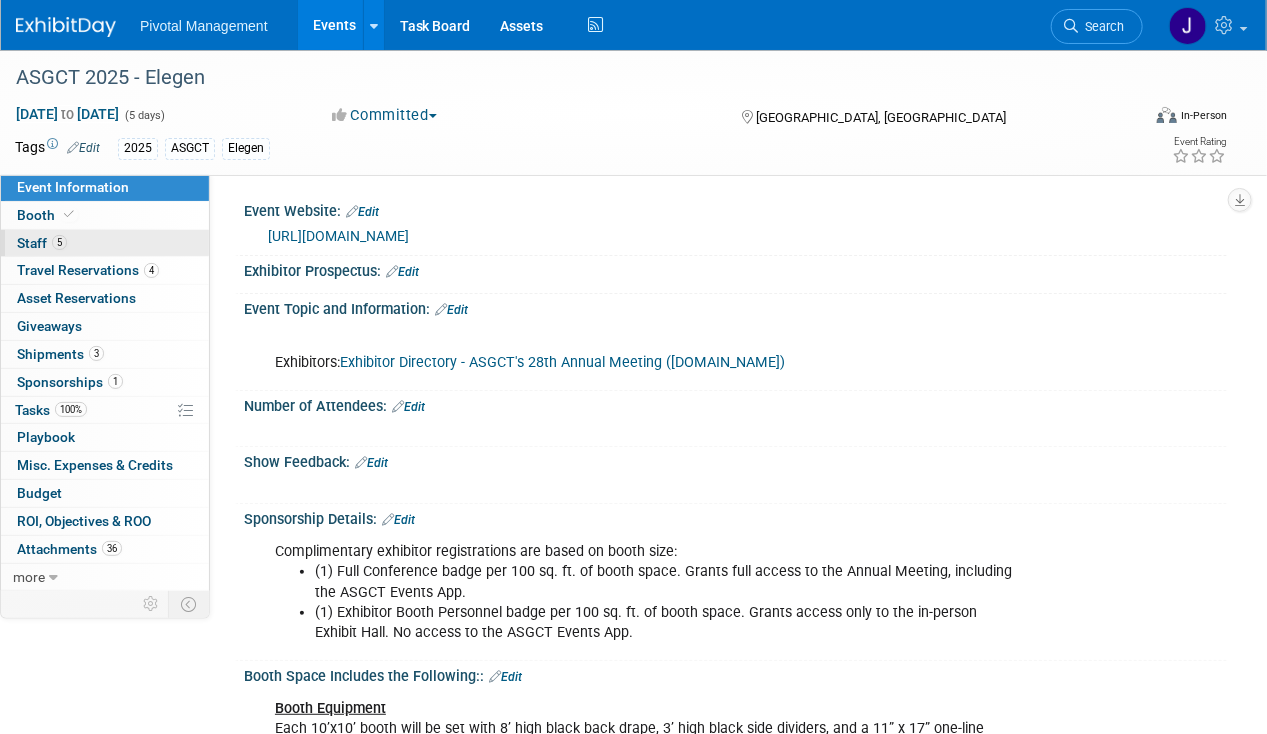 click on "5
Staff 5" at bounding box center [105, 243] 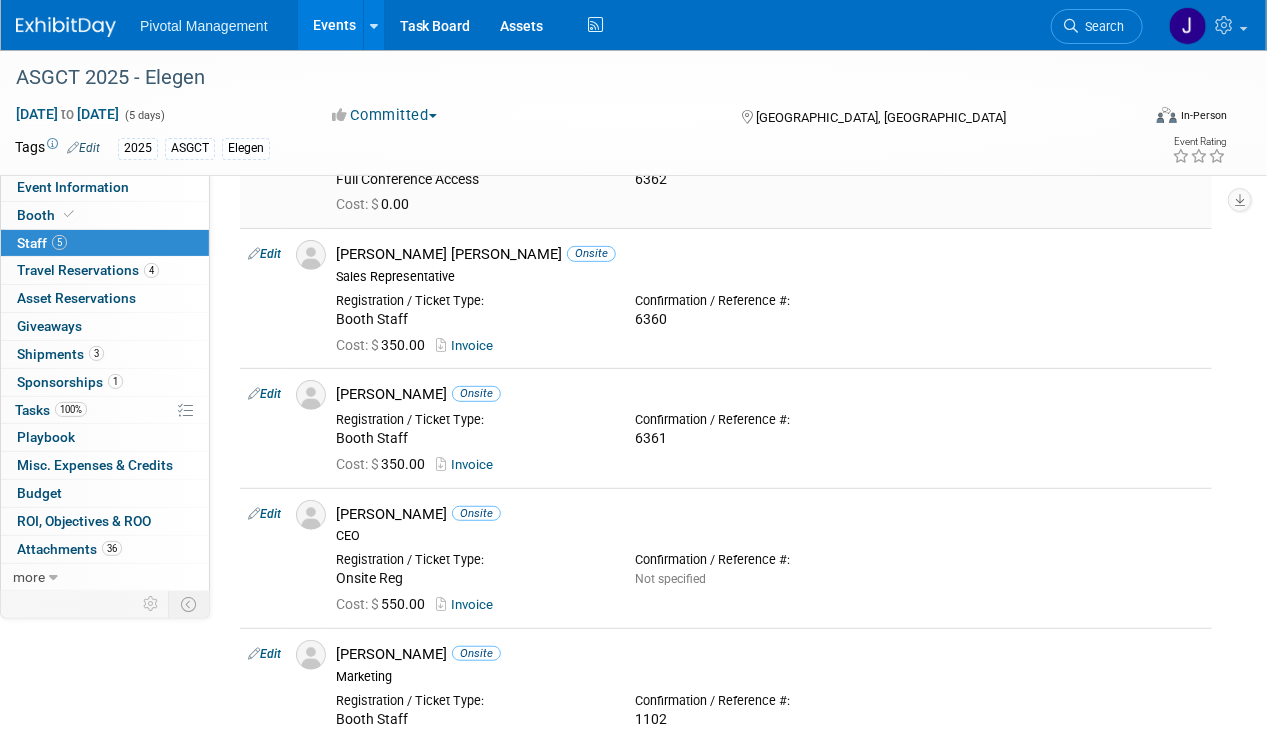 scroll, scrollTop: 268, scrollLeft: 0, axis: vertical 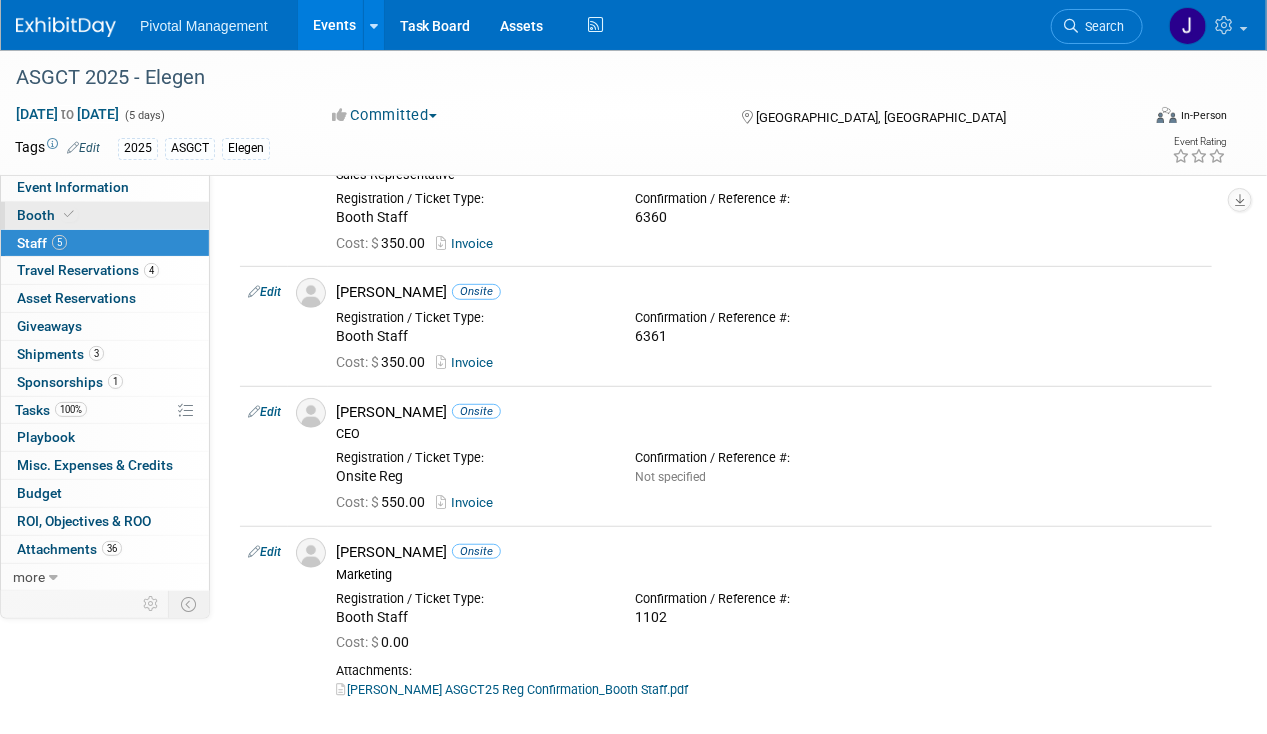 click on "Booth" at bounding box center [105, 215] 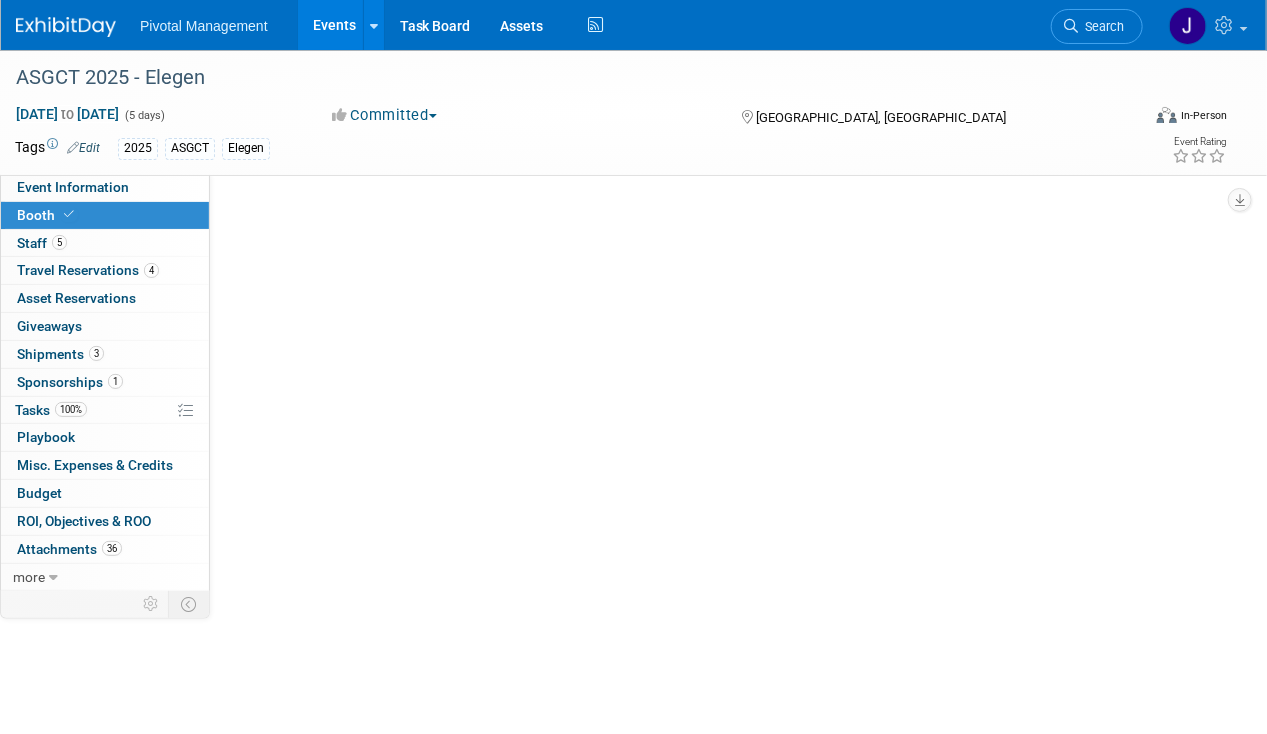 scroll, scrollTop: 0, scrollLeft: 0, axis: both 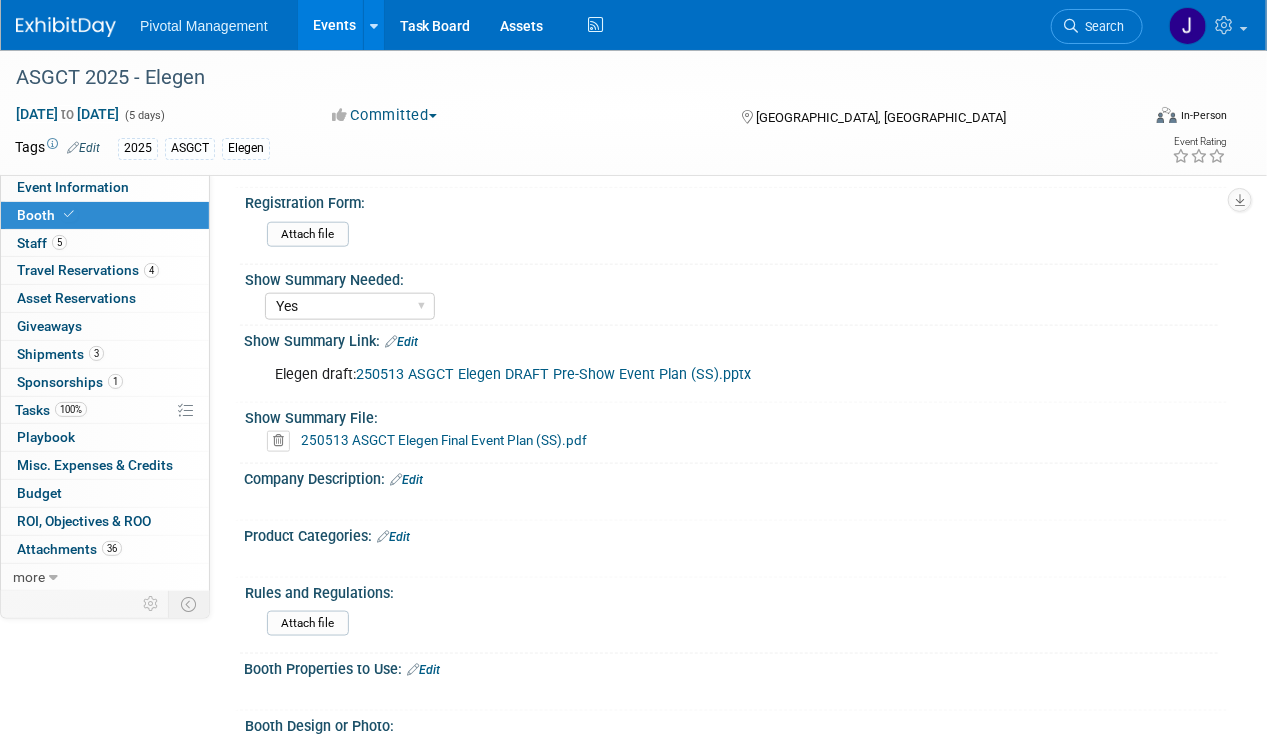click on "250513 ASGCT Elegen DRAFT Pre-Show Event Plan (SS).pptx" at bounding box center (553, 374) 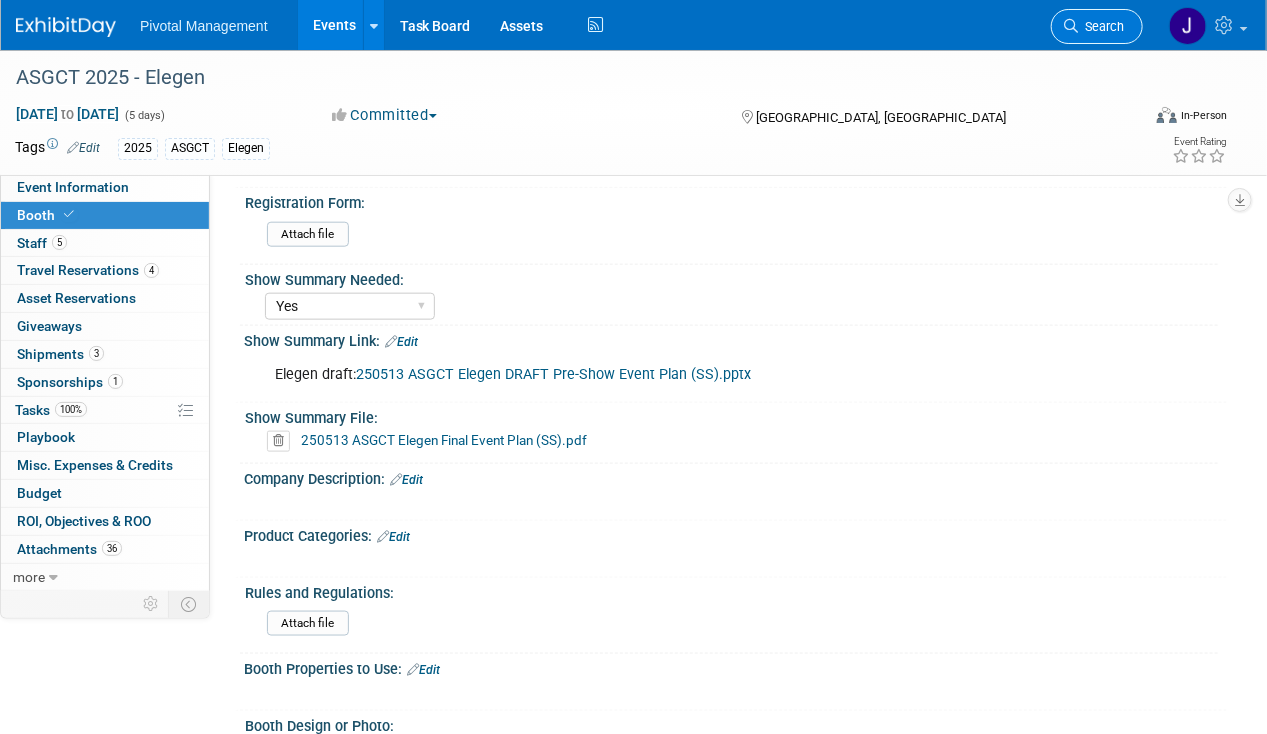 click on "Search" at bounding box center [1101, 26] 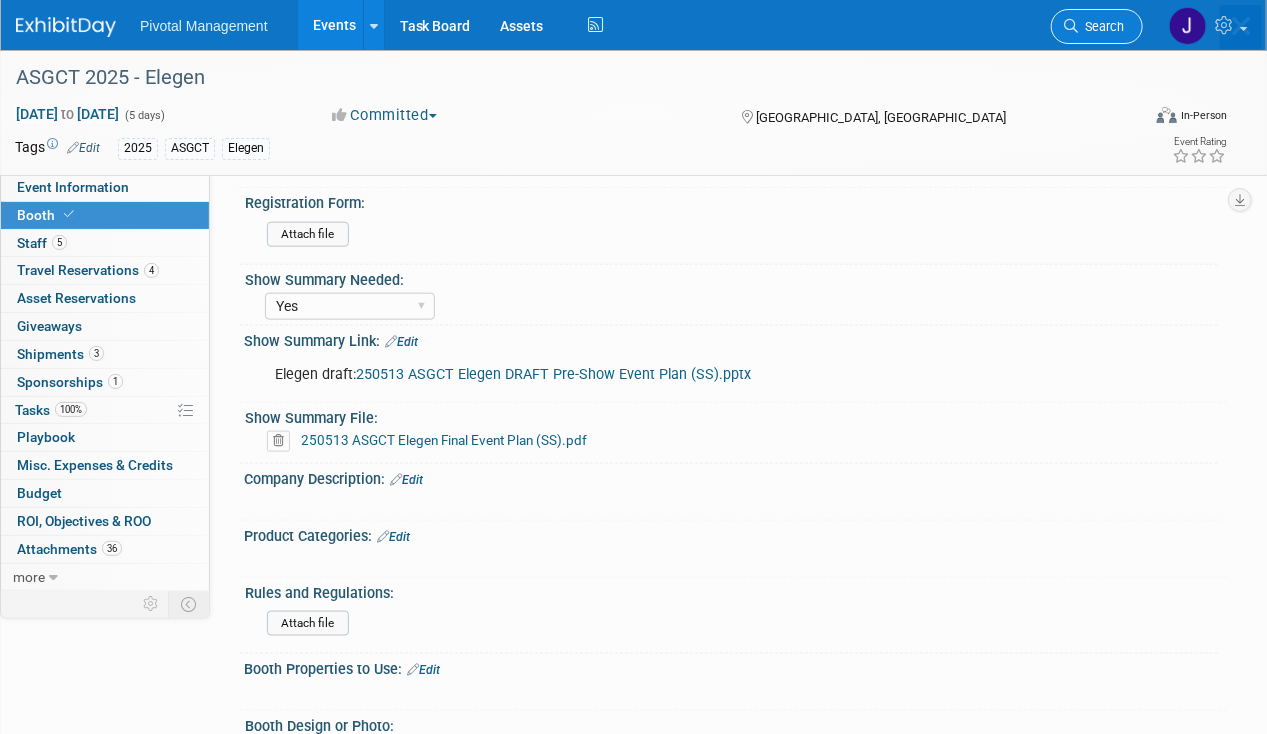 scroll, scrollTop: 0, scrollLeft: 0, axis: both 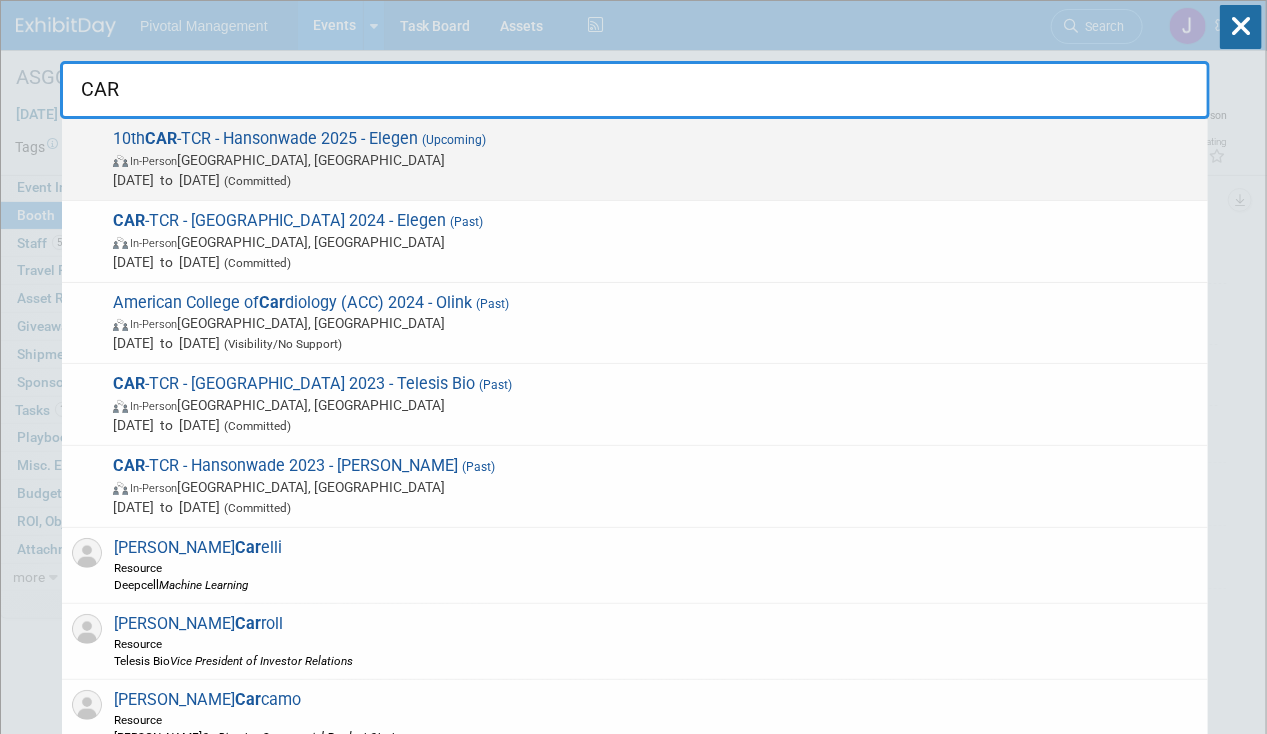 type on "CAR" 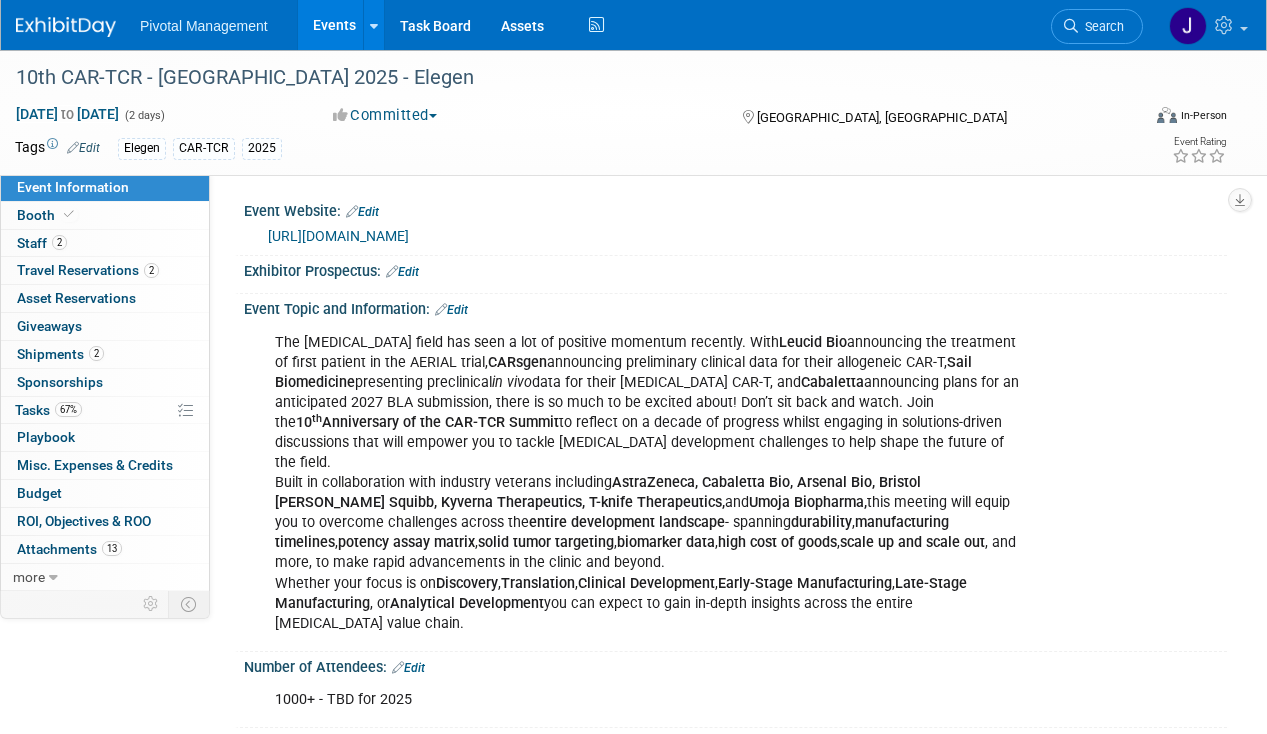 scroll, scrollTop: 0, scrollLeft: 0, axis: both 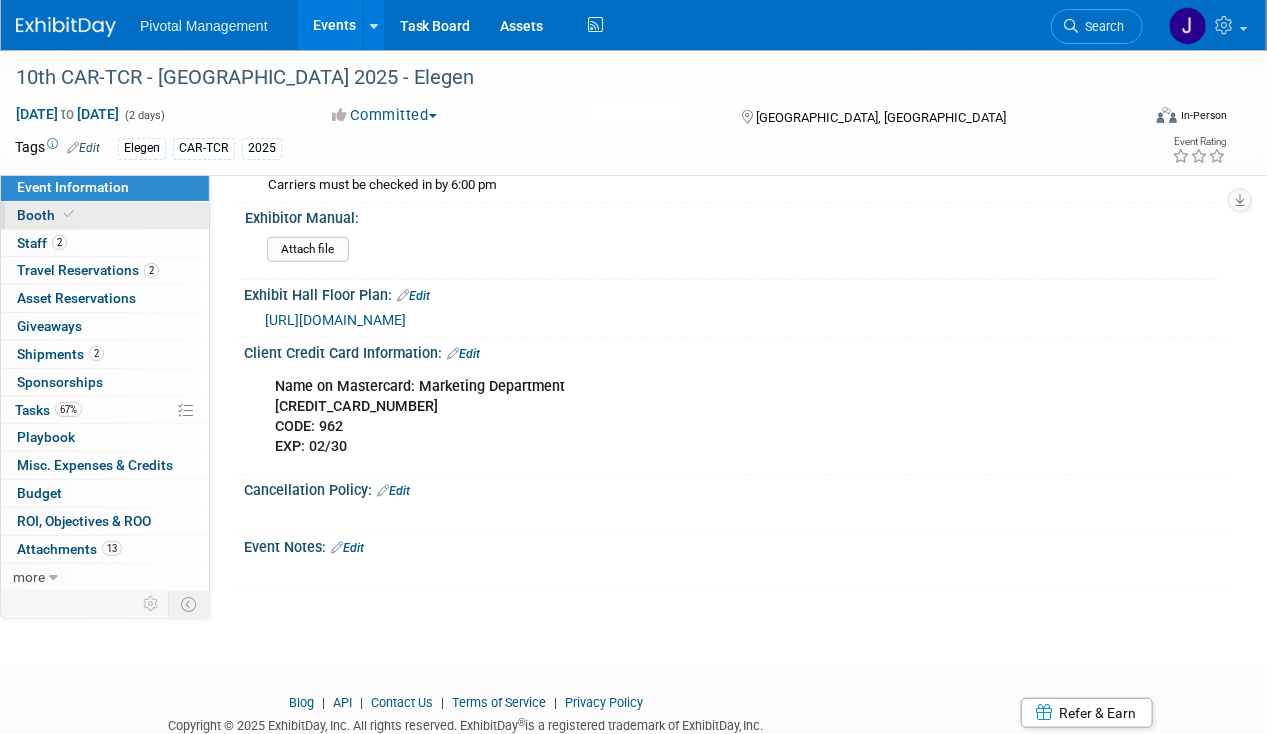 click on "Booth" at bounding box center (105, 215) 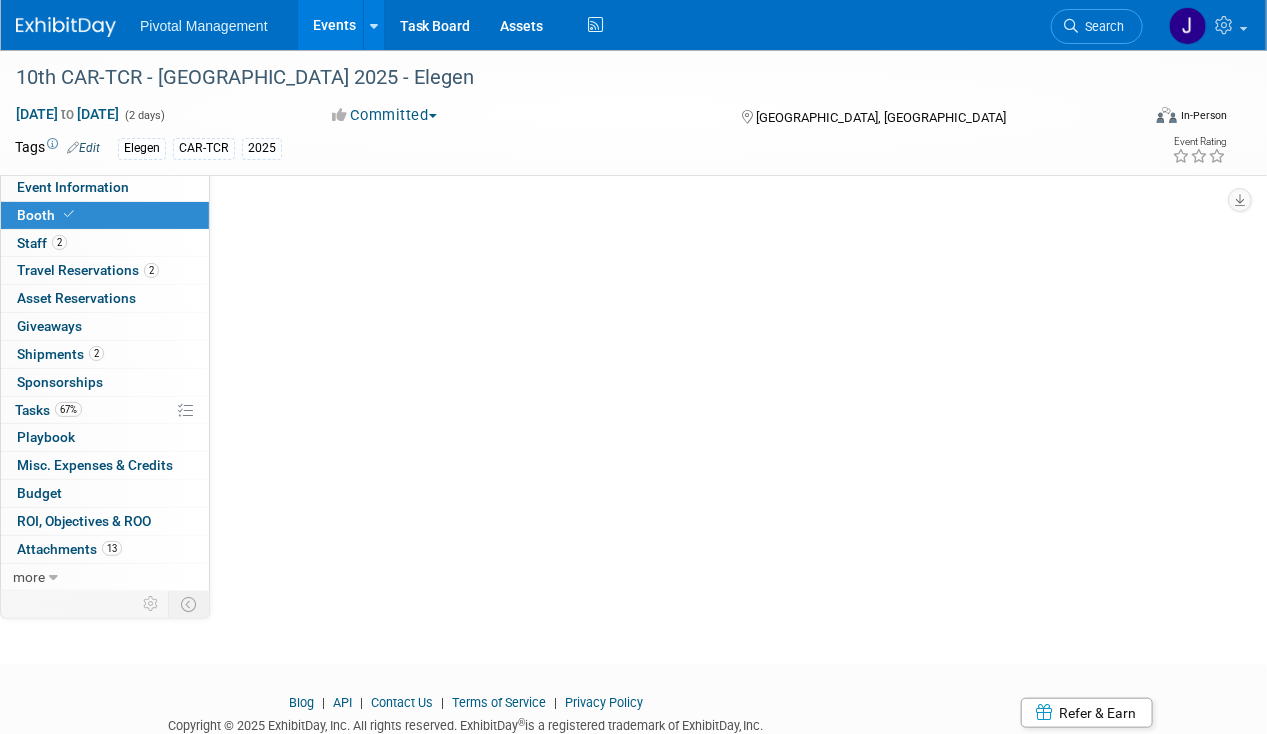 scroll, scrollTop: 0, scrollLeft: 0, axis: both 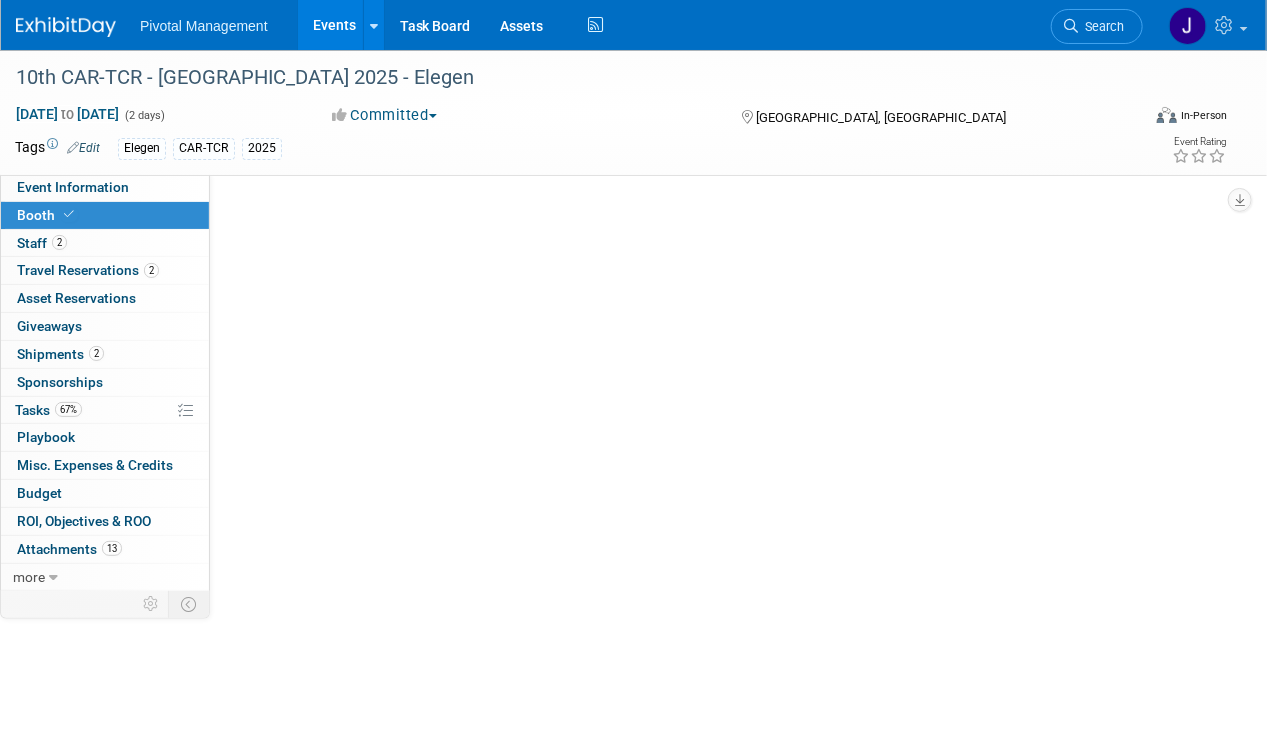 select on "Yes" 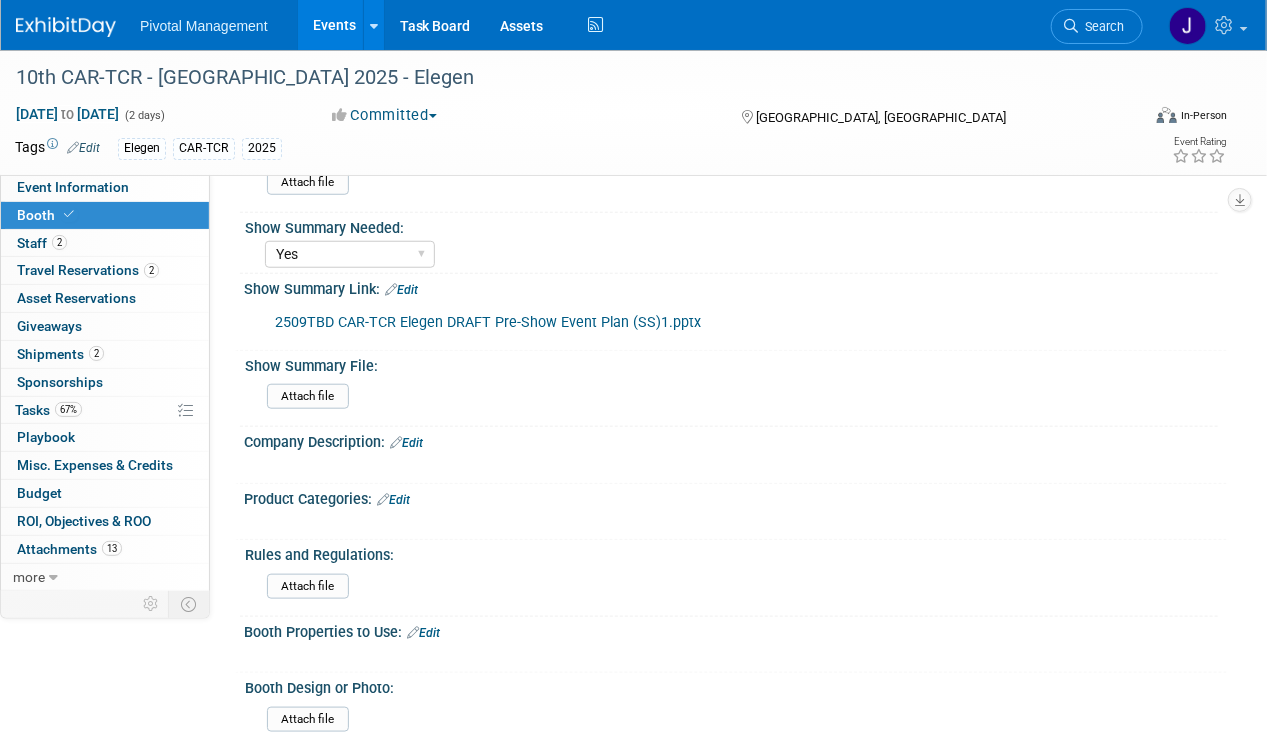 scroll, scrollTop: 535, scrollLeft: 0, axis: vertical 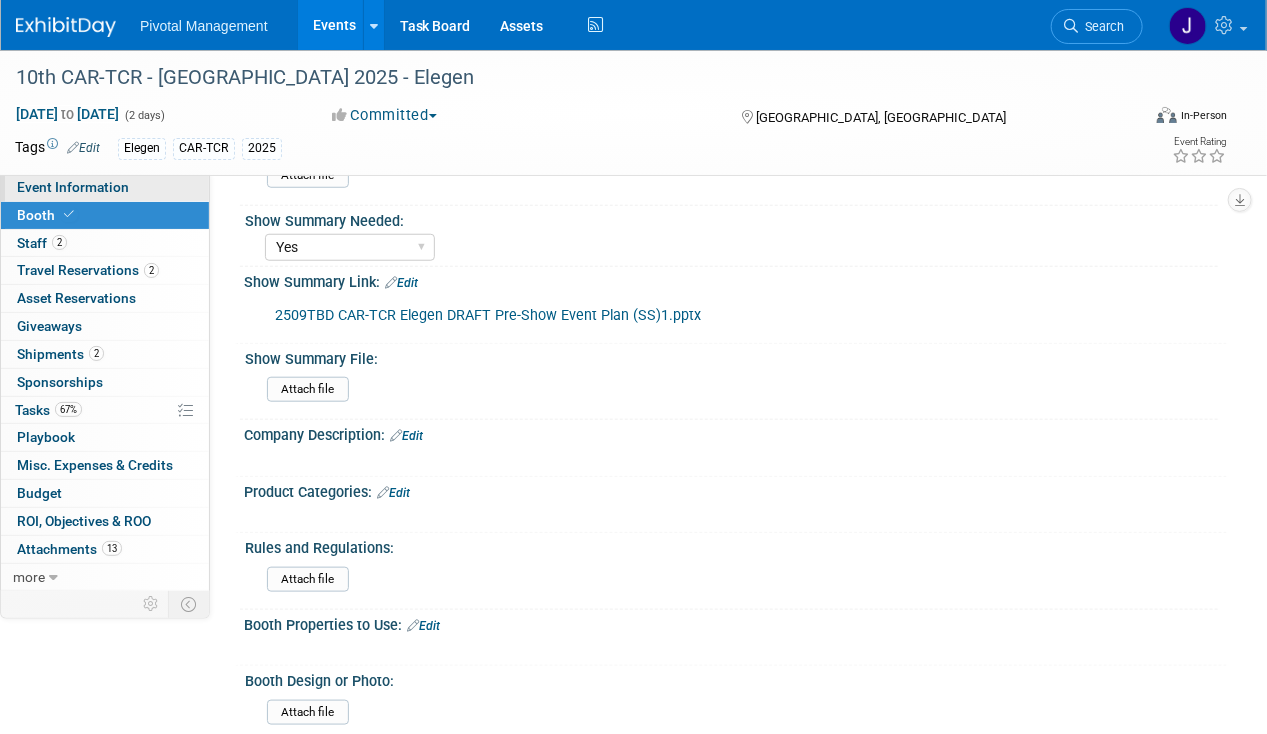 click on "Event Information" at bounding box center [73, 187] 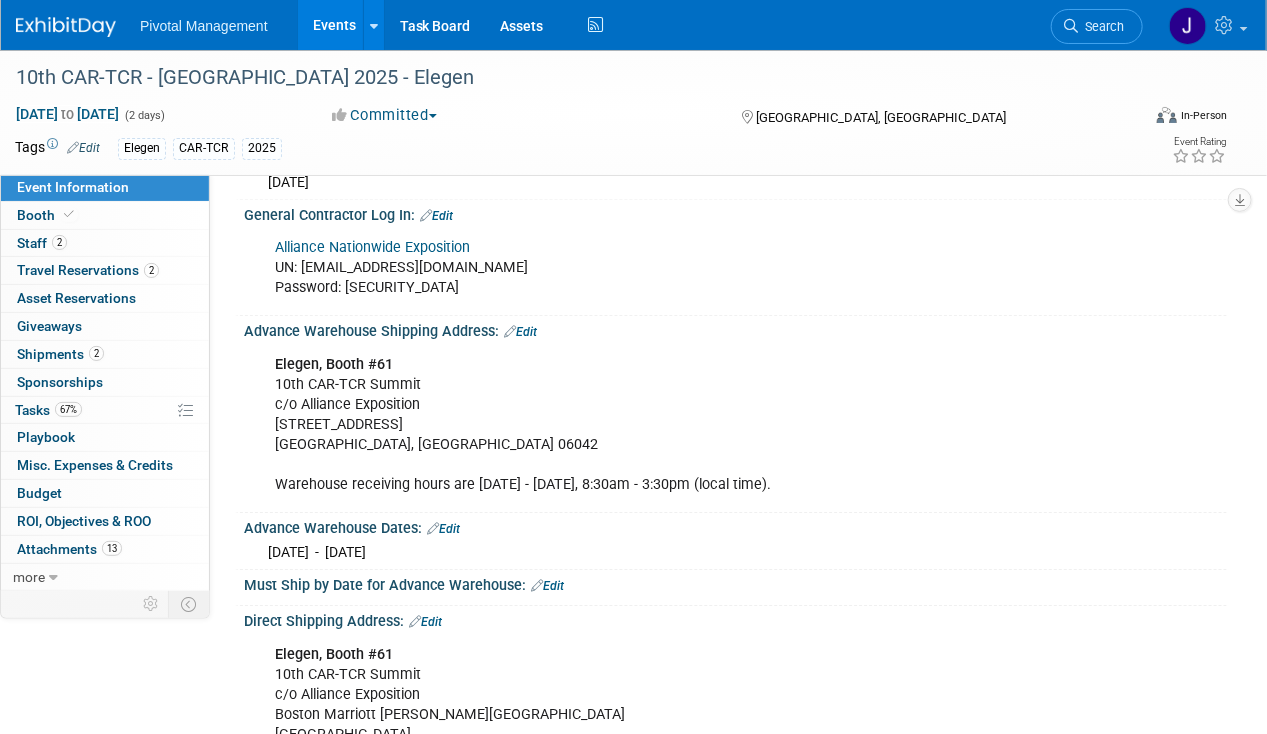 scroll, scrollTop: 2322, scrollLeft: 0, axis: vertical 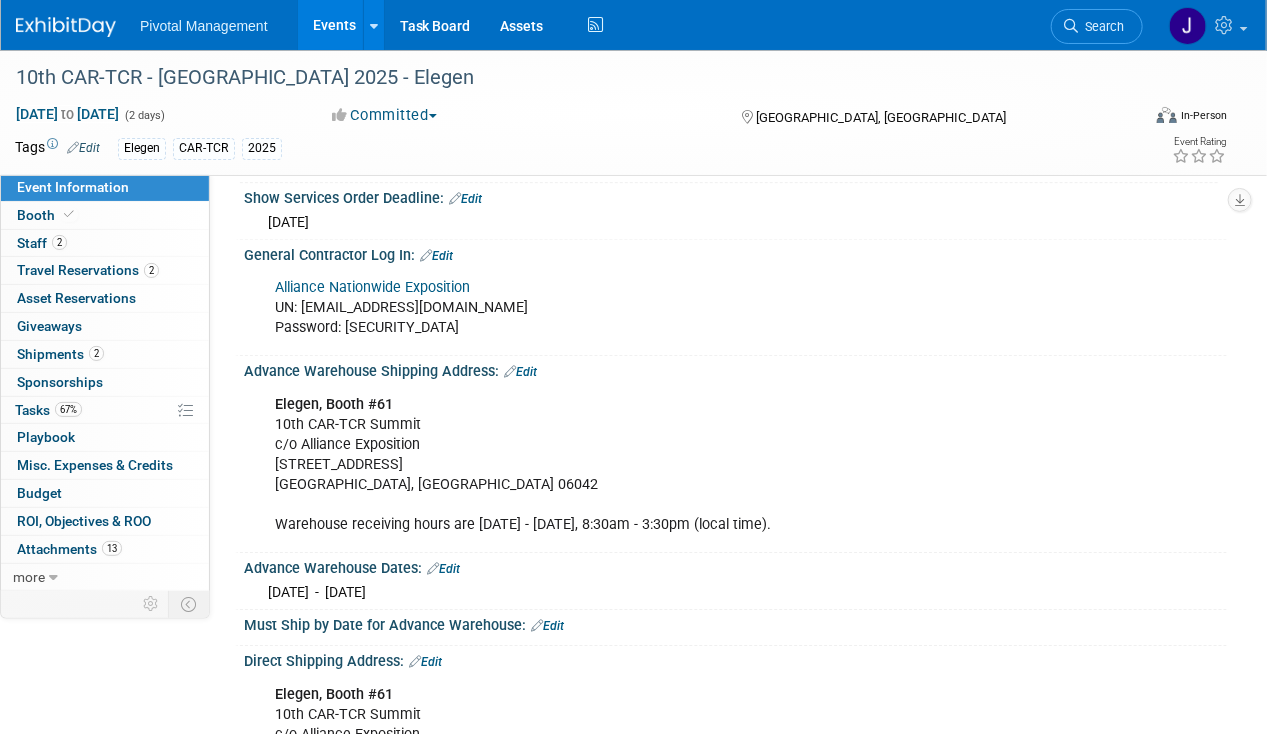 click on "Edit" at bounding box center [436, 256] 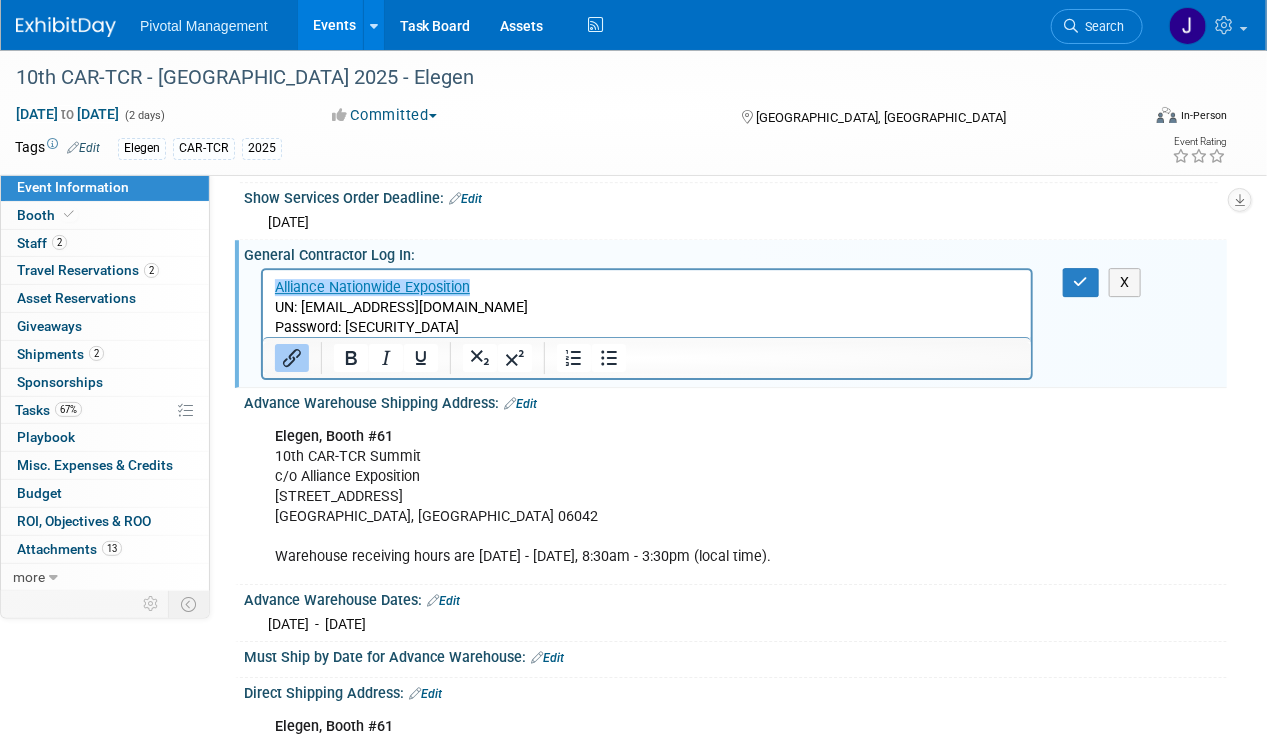 scroll, scrollTop: 0, scrollLeft: 0, axis: both 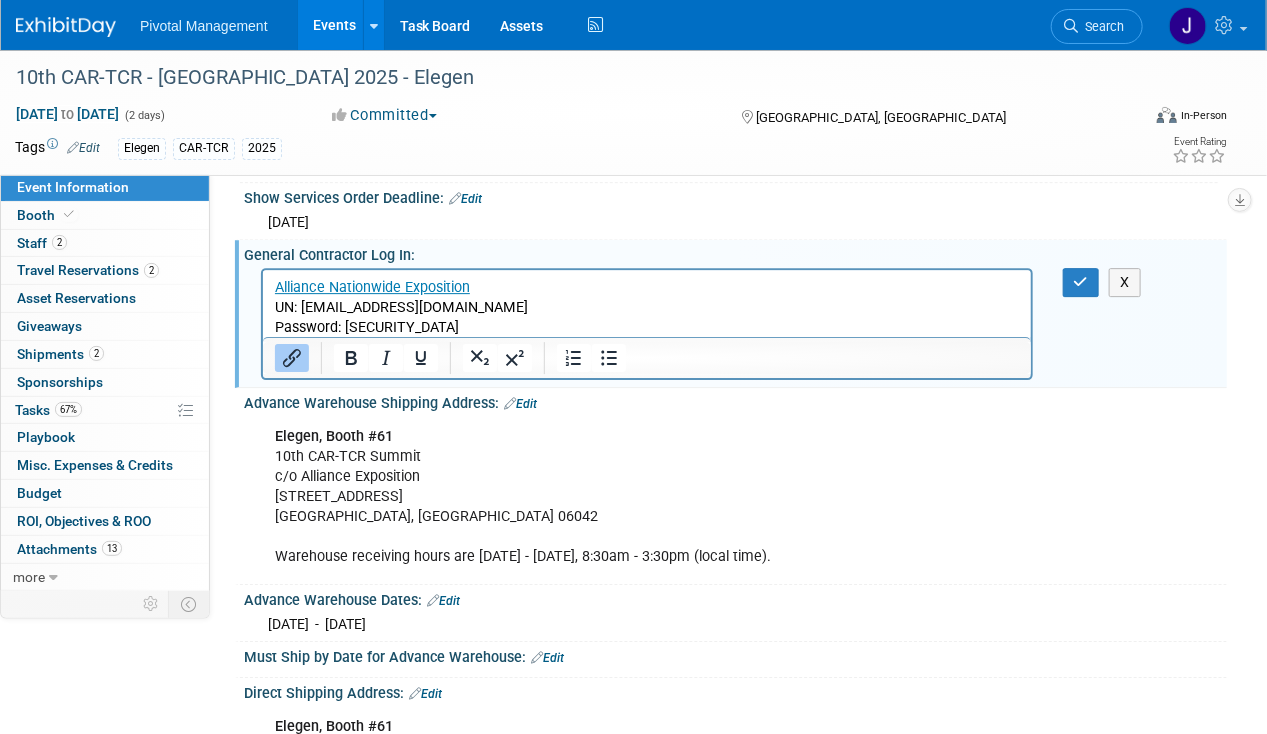 click on "Alliance Nationwide Exposition UN: jgatton@pivotalmgt.com  Password: Elegen1300!" at bounding box center [646, 307] 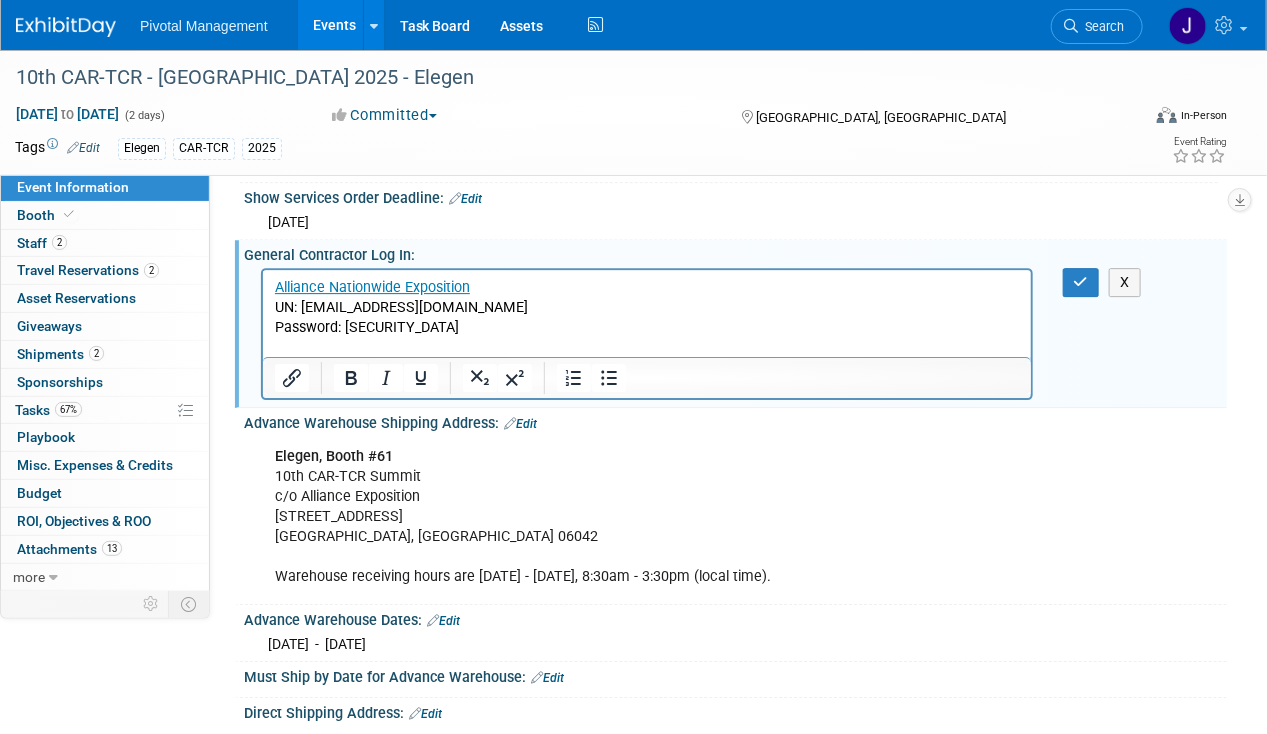 scroll, scrollTop: 0, scrollLeft: 0, axis: both 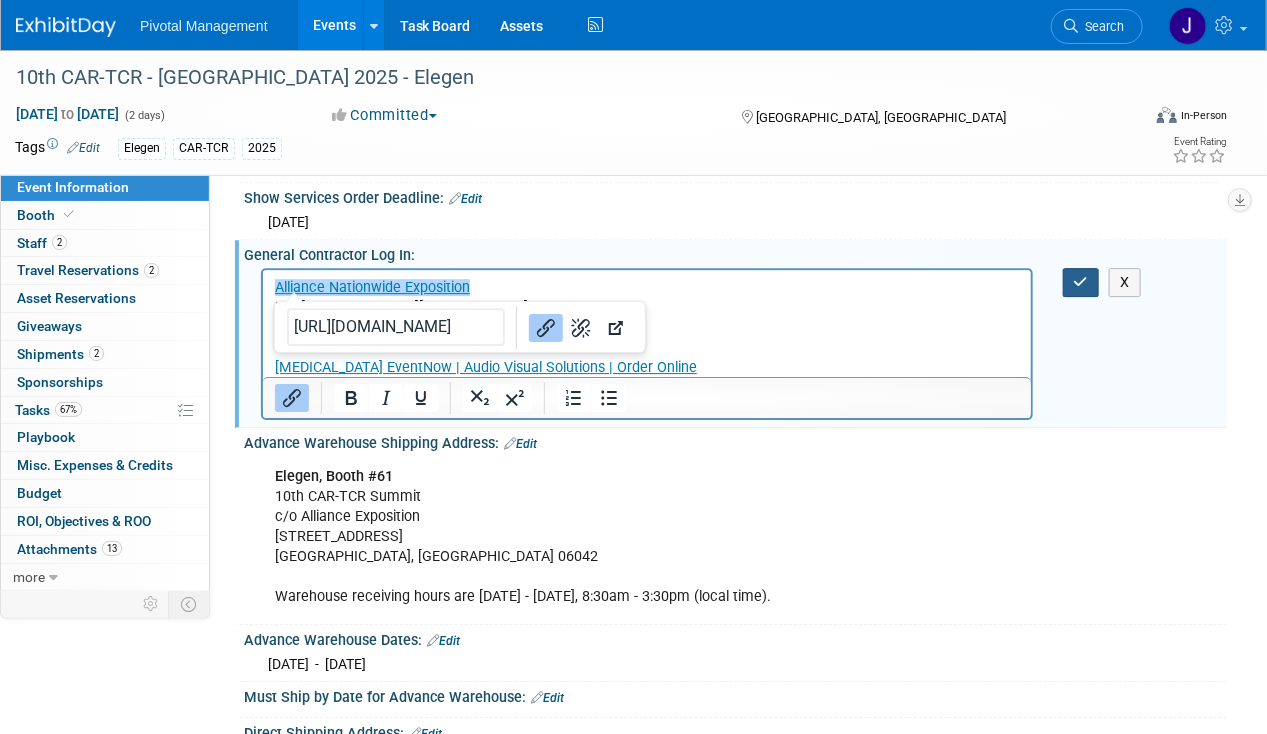 click at bounding box center (1081, 282) 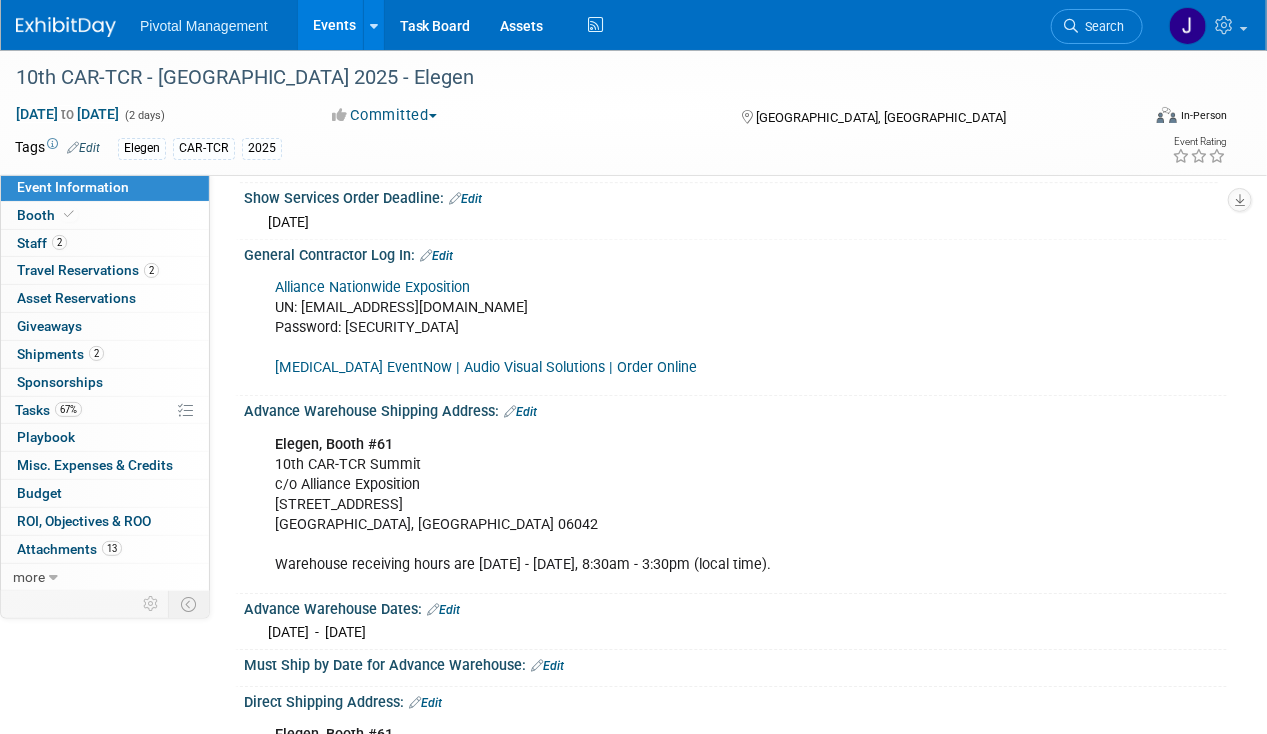 click on "Events" at bounding box center [334, 25] 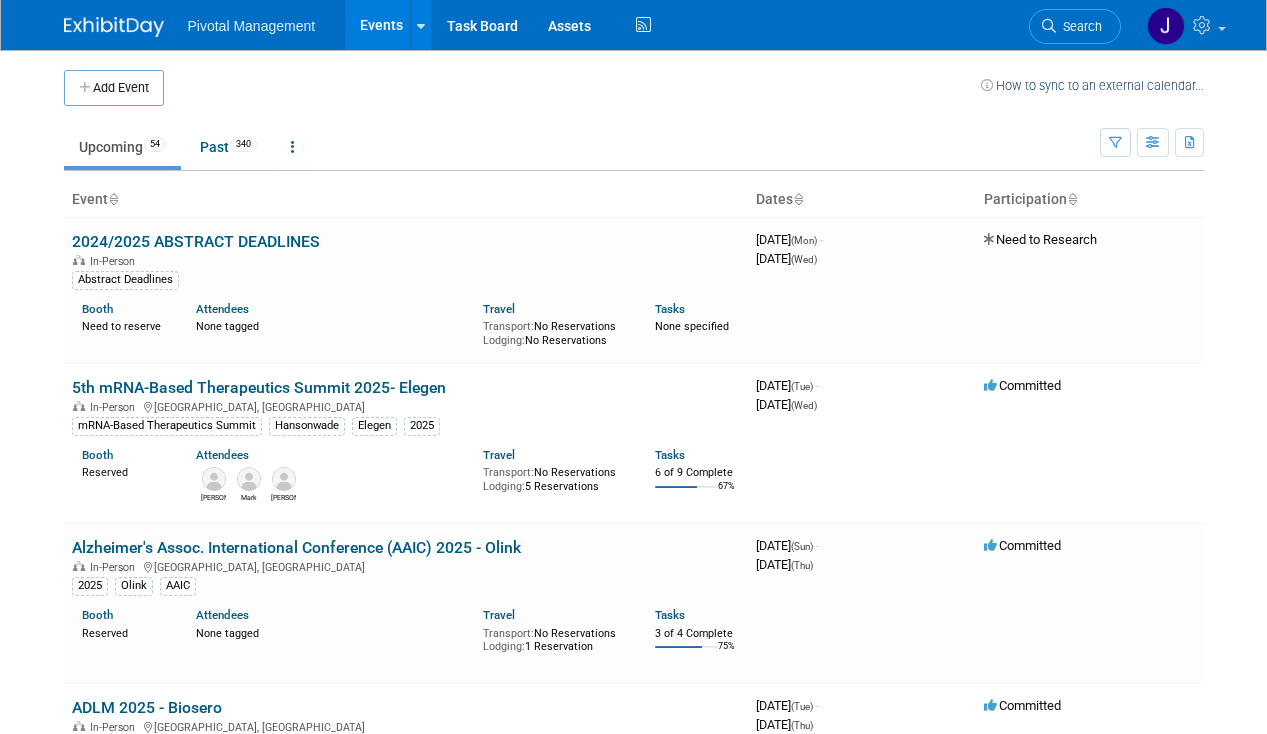 scroll, scrollTop: 0, scrollLeft: 0, axis: both 